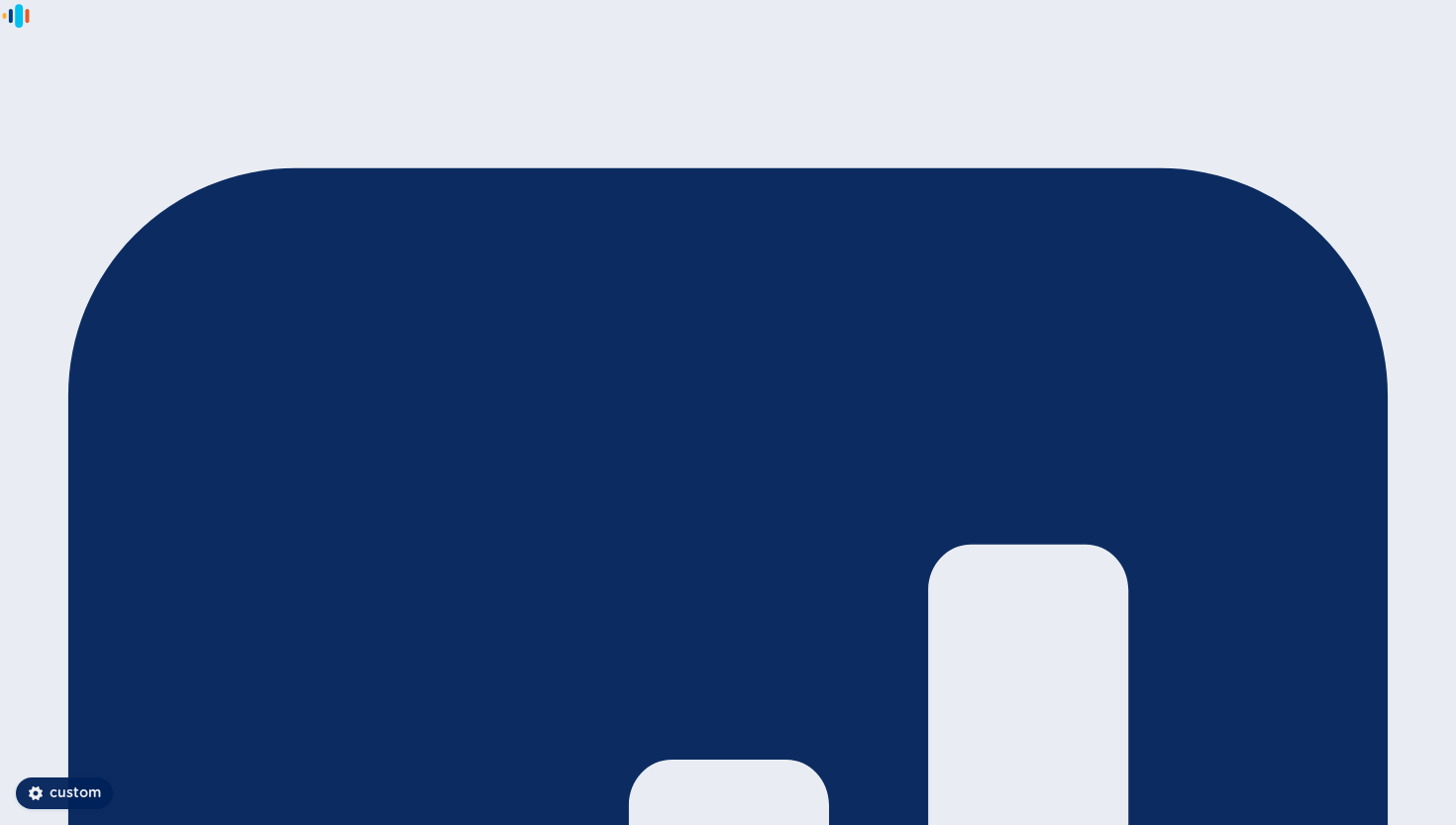 scroll, scrollTop: 0, scrollLeft: 0, axis: both 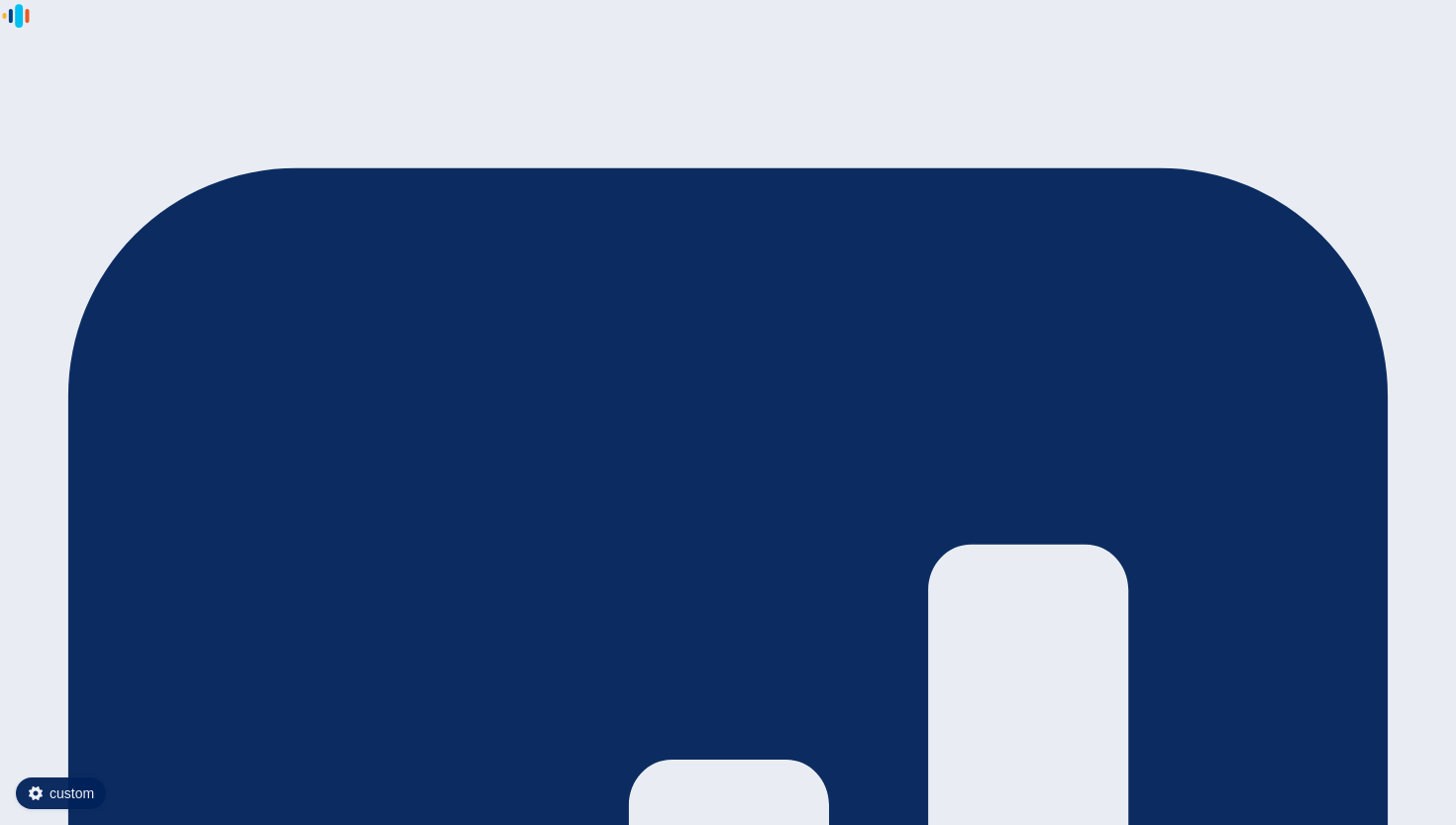 click on "me" at bounding box center (728, 7578) 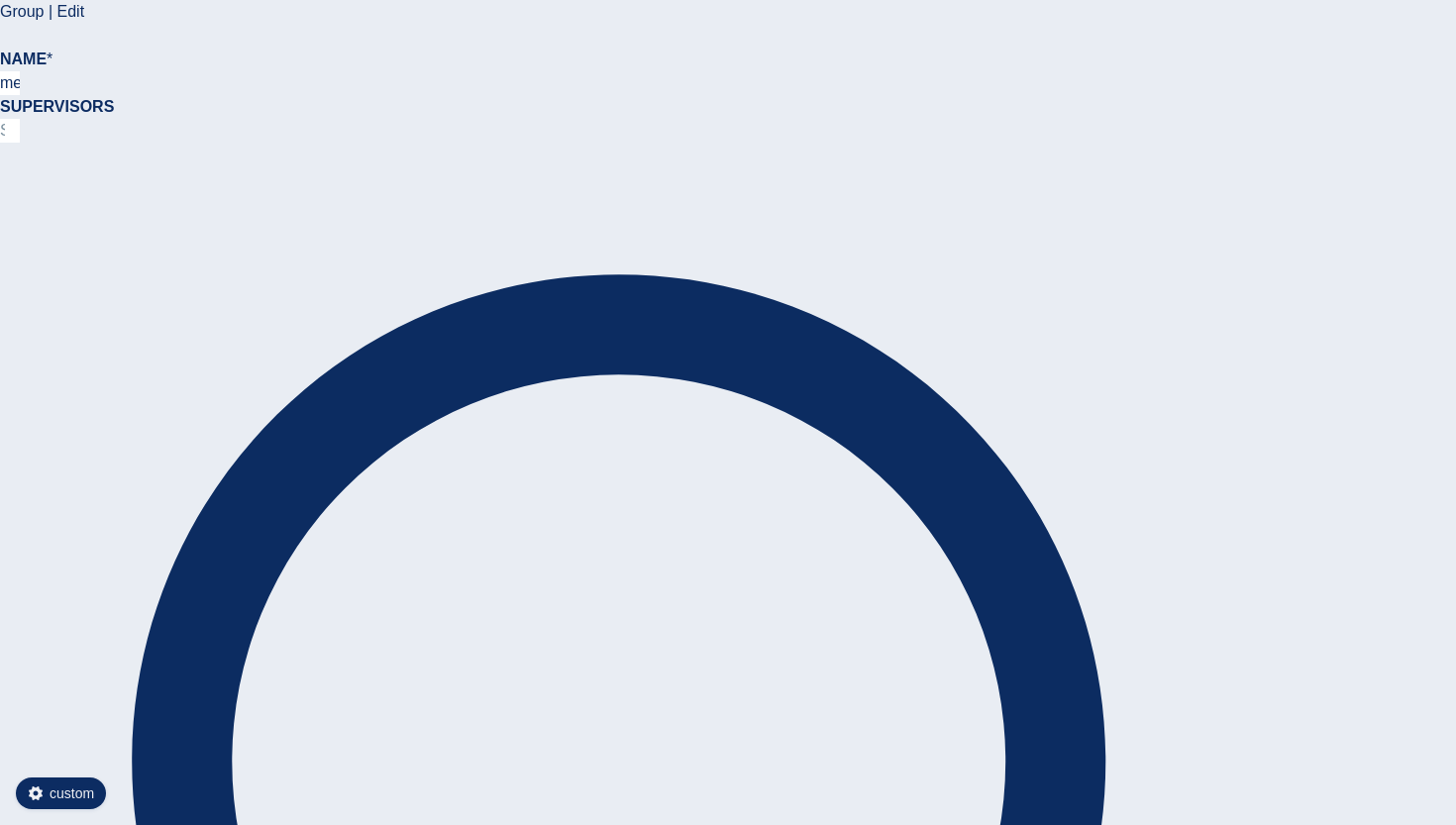 scroll, scrollTop: 6, scrollLeft: 0, axis: vertical 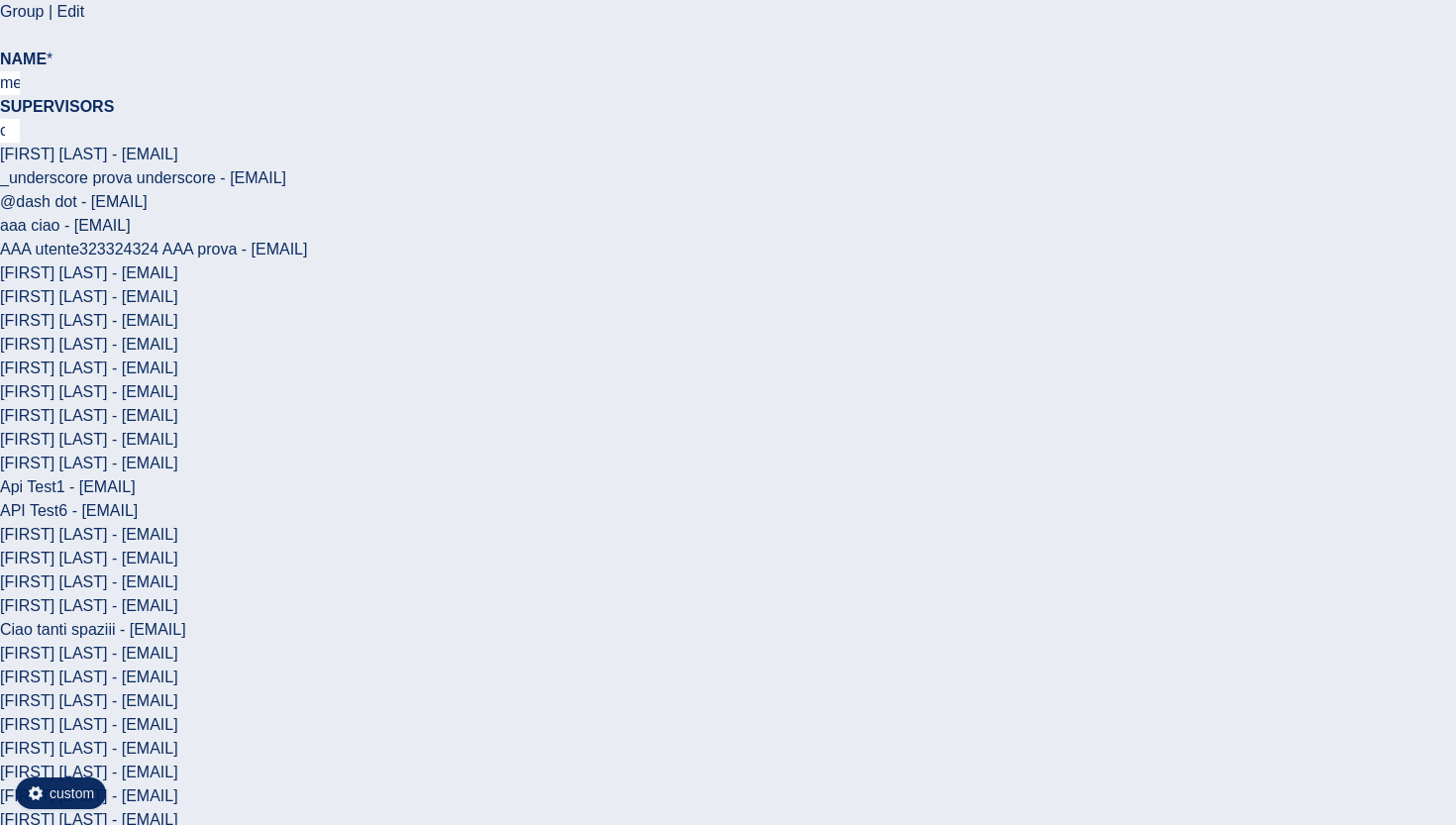 type on "ciao" 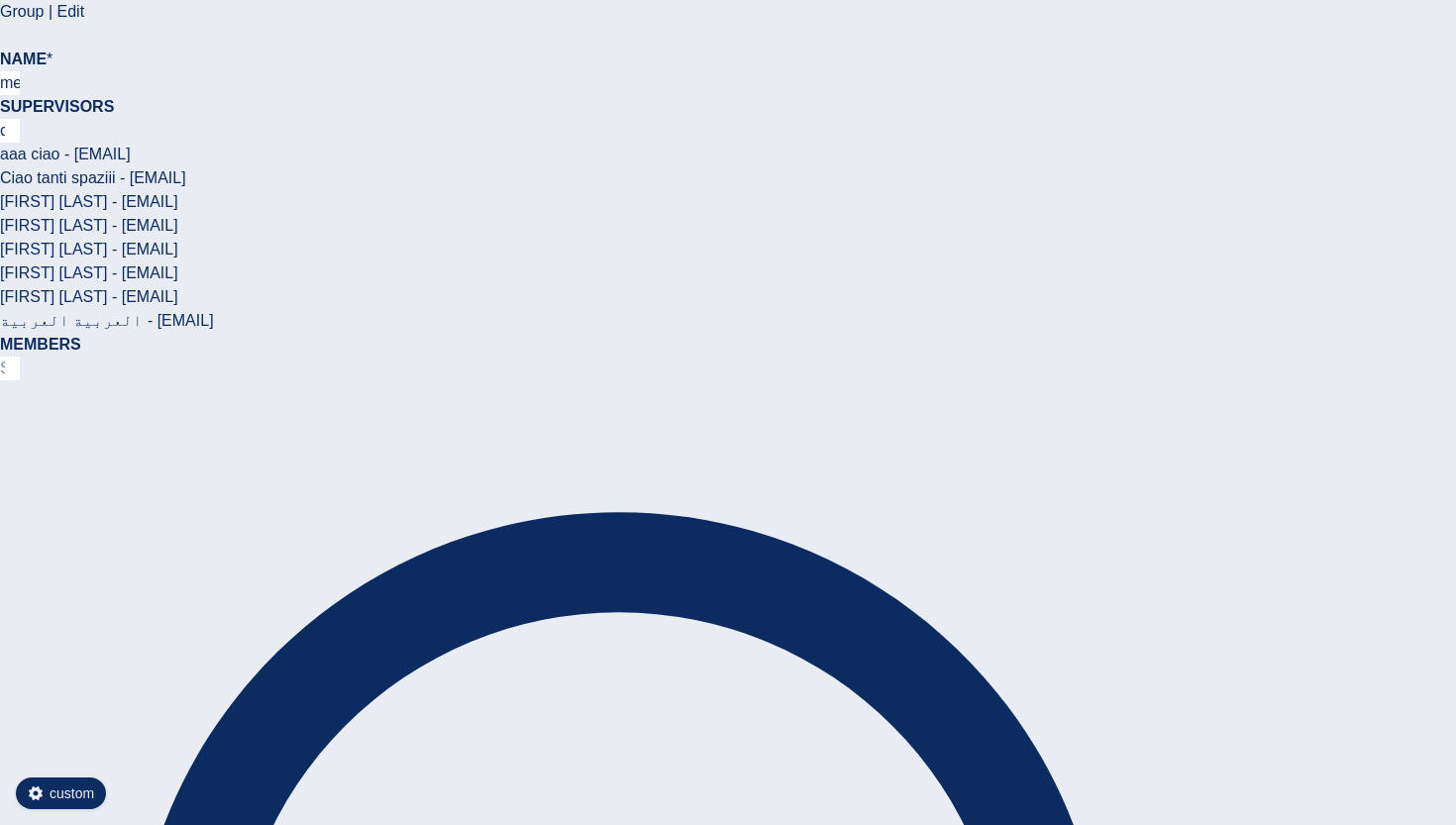 type on "c" 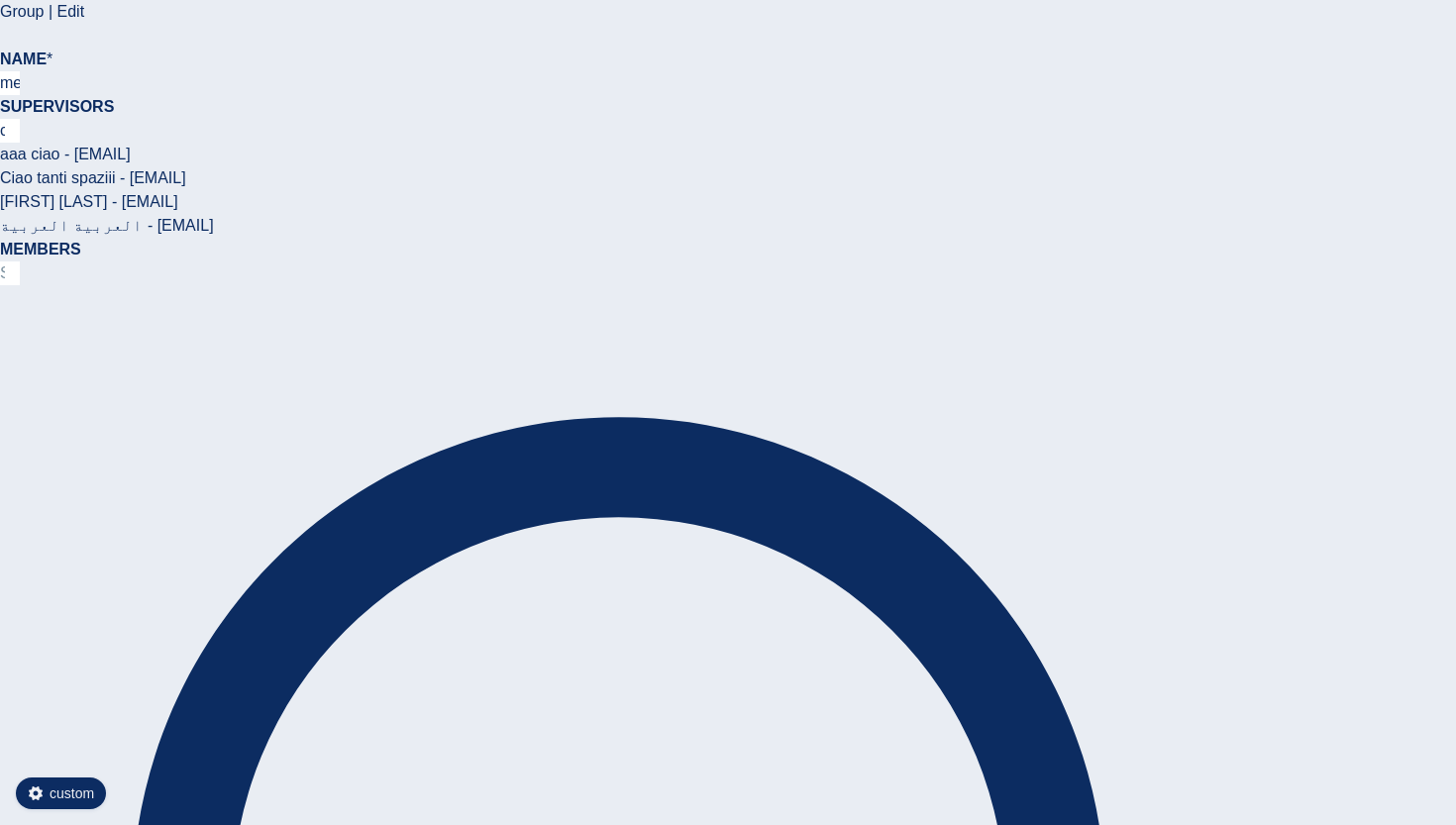 type on "ciao" 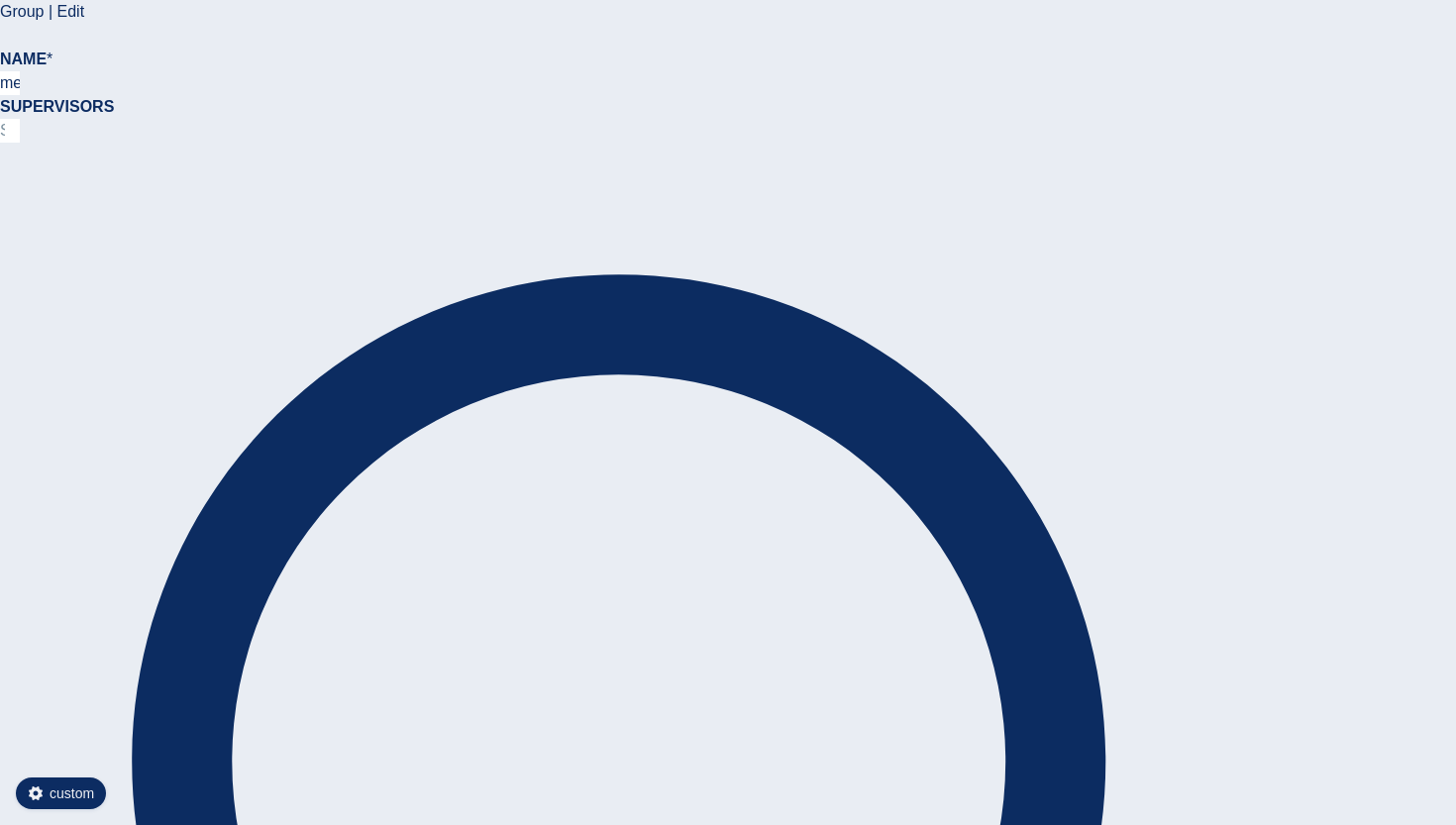 type 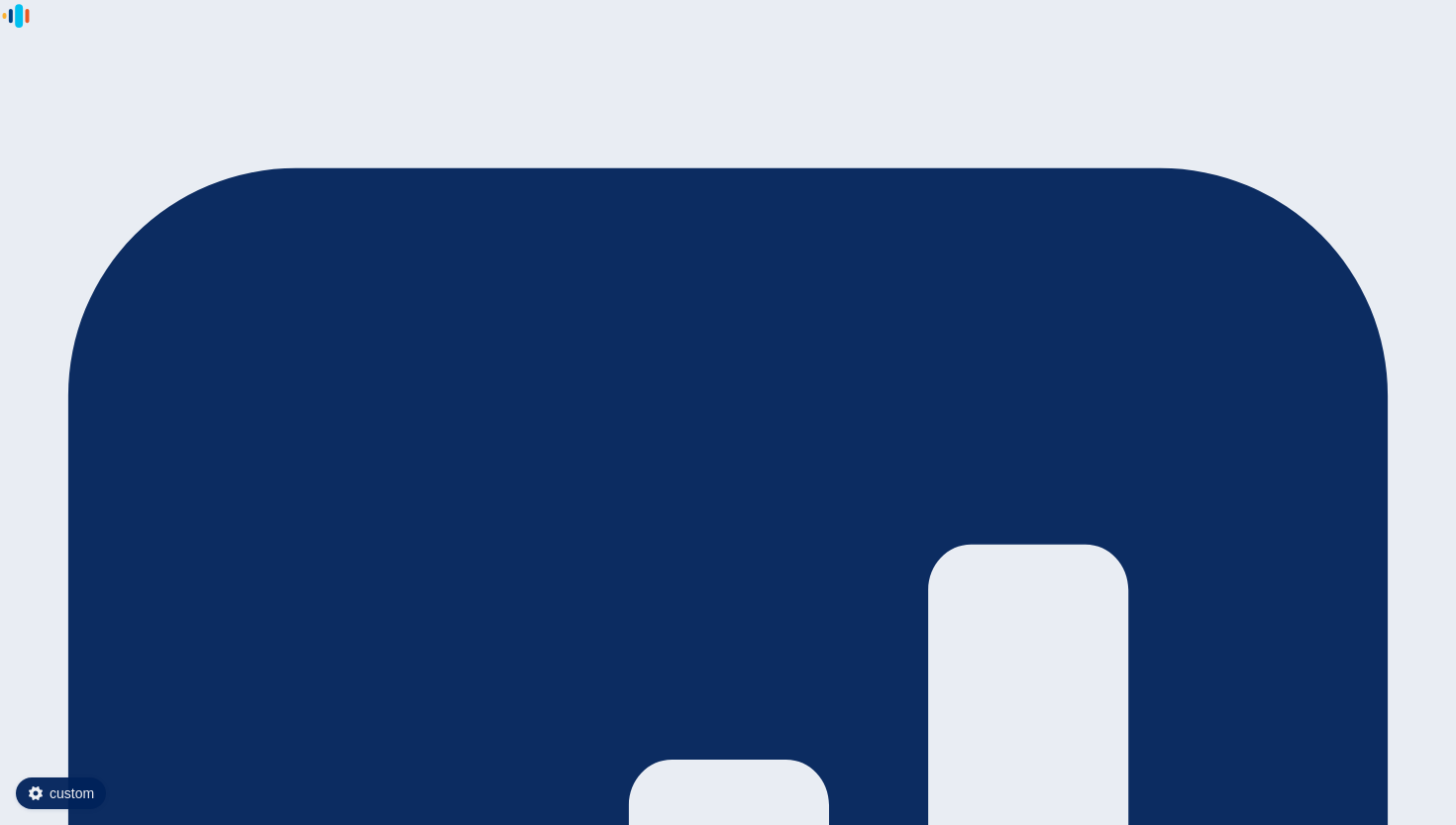 click on "GLOBAL SUPERVISOR" at bounding box center [728, 7673] 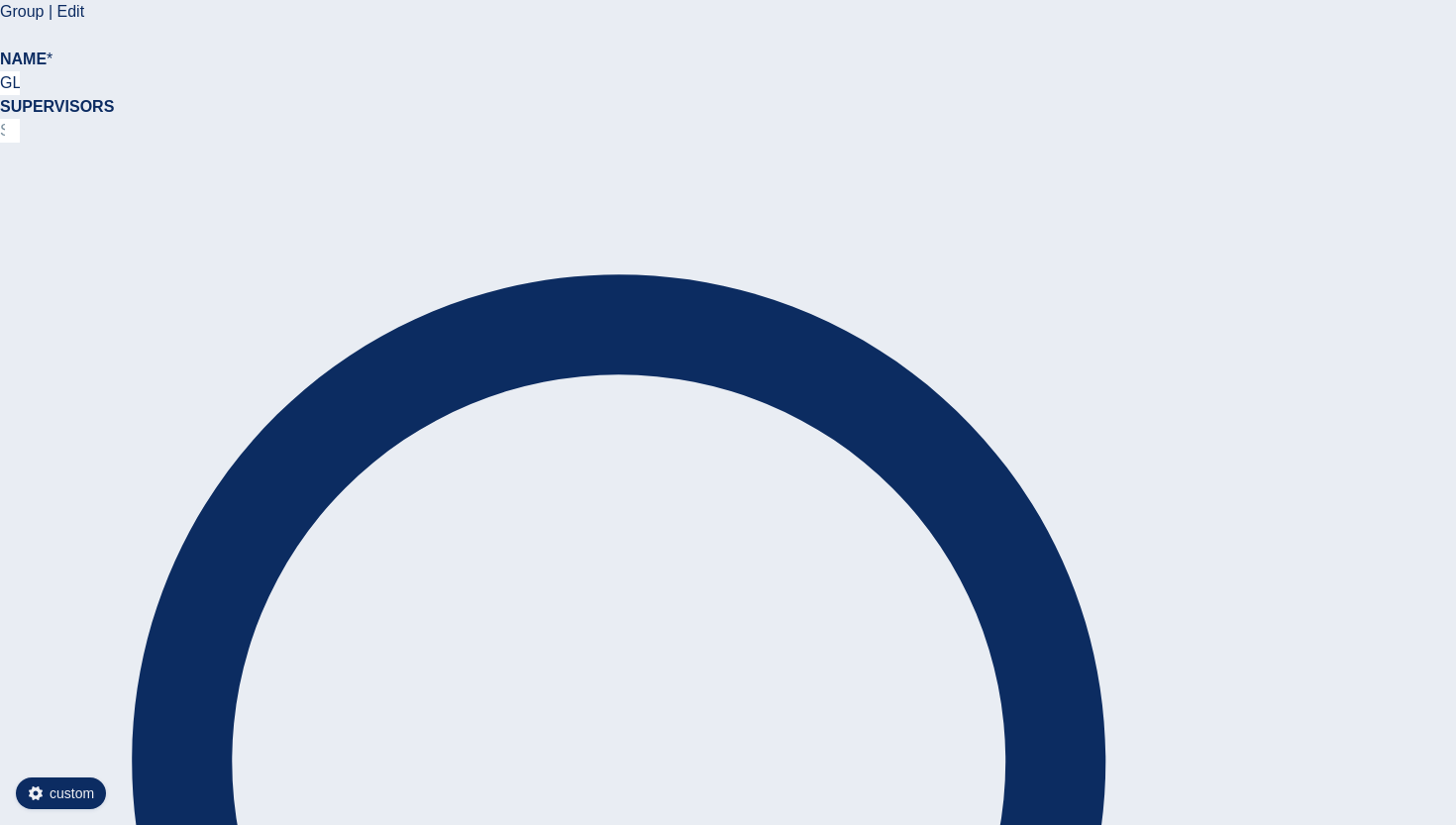 click at bounding box center [10, 1777] 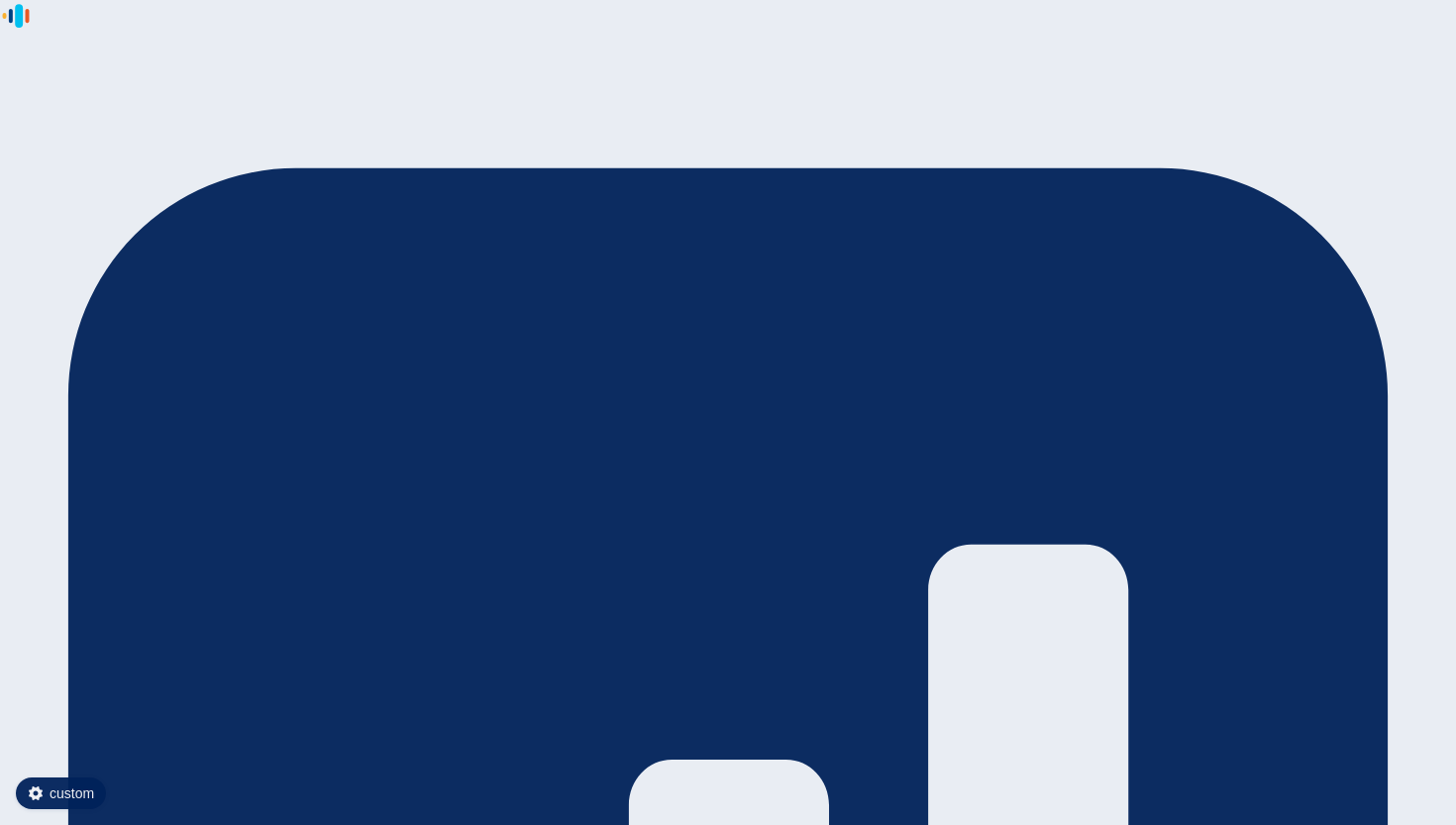 click at bounding box center (728, 760) 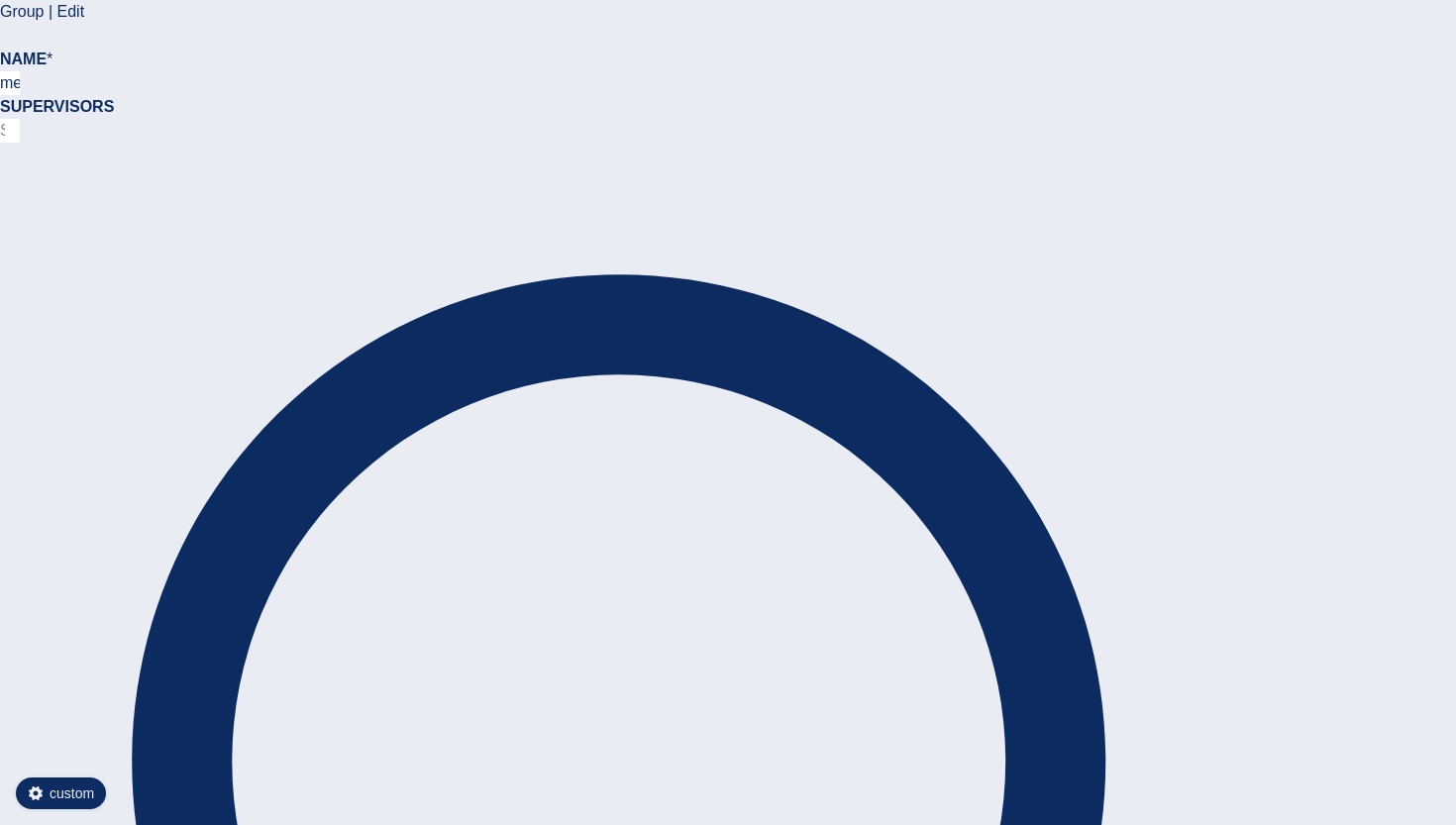 scroll, scrollTop: 6, scrollLeft: 0, axis: vertical 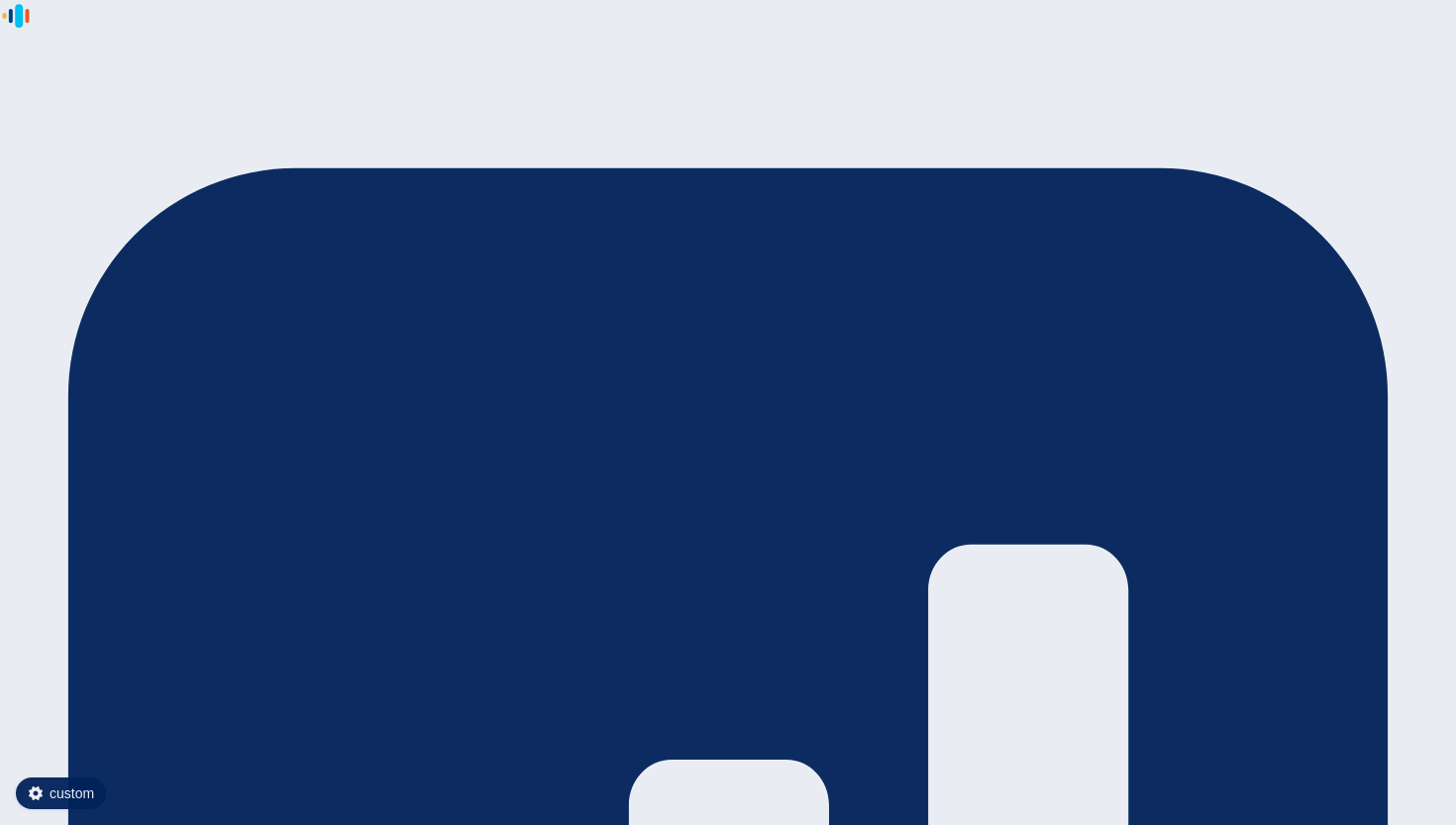 click at bounding box center (728, 2216) 